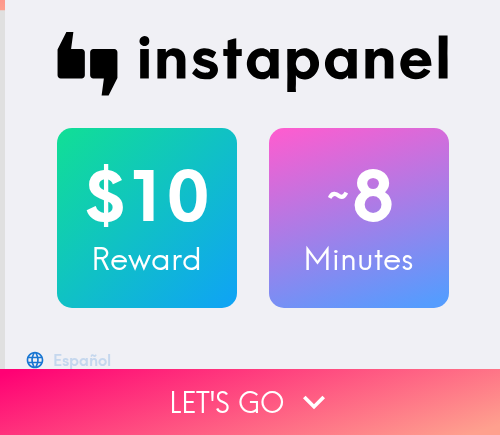 scroll, scrollTop: 0, scrollLeft: 0, axis: both 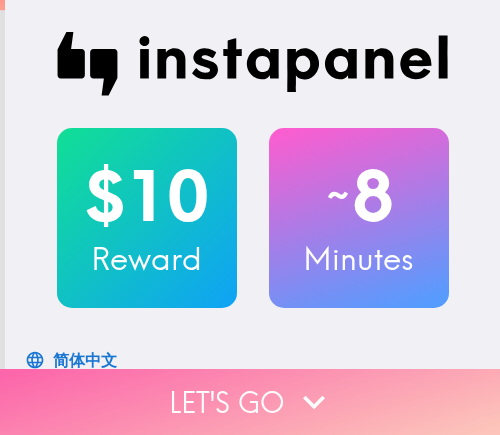 click on "Let's go" at bounding box center (250, 402) 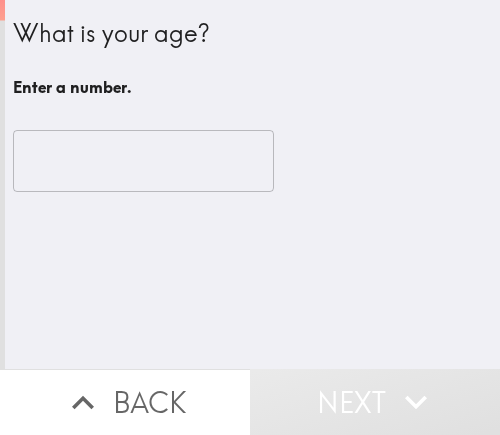 click at bounding box center (143, 161) 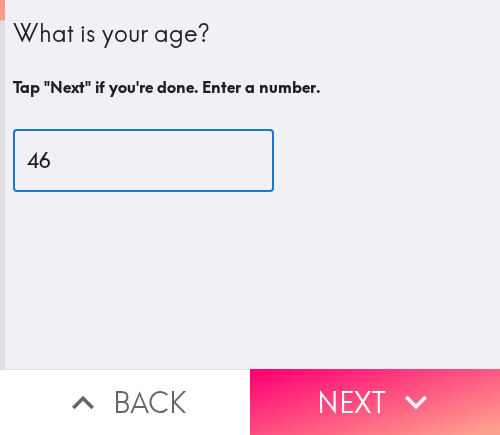 type on "46" 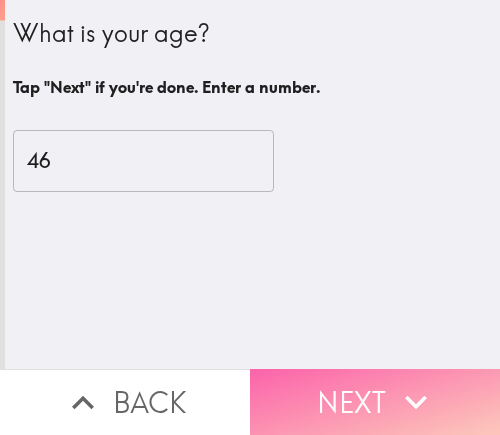 click on "Next" at bounding box center (375, 402) 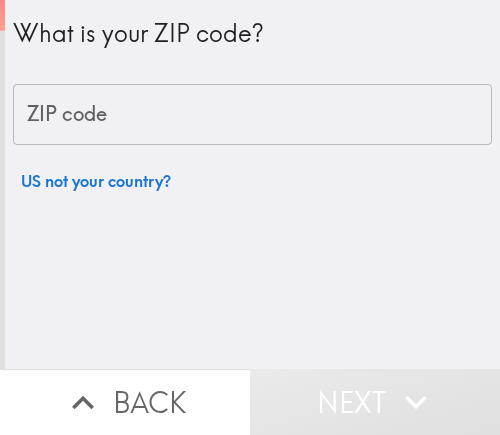 click on "ZIP code" at bounding box center [252, 115] 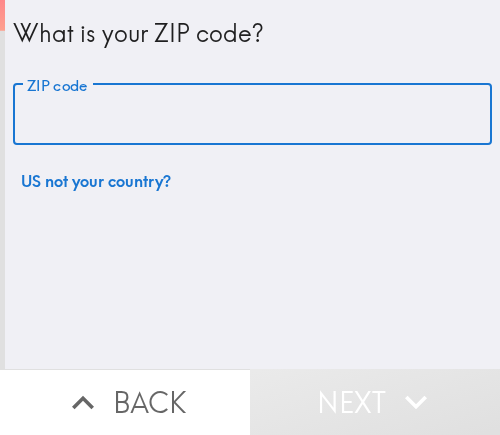 paste on "11801" 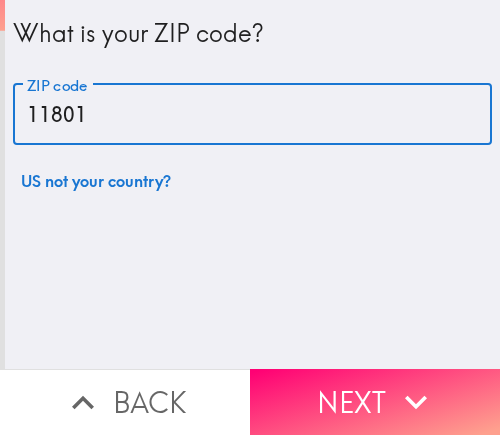 type on "11801" 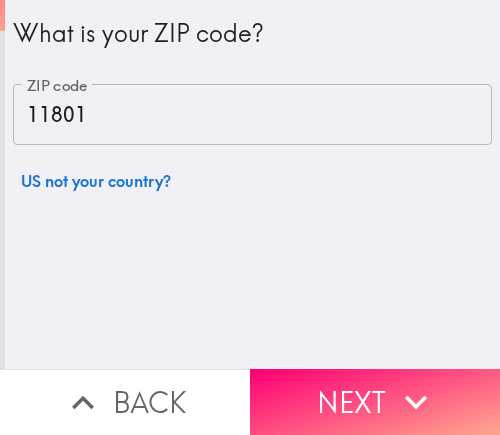 click on "Next" at bounding box center (375, 402) 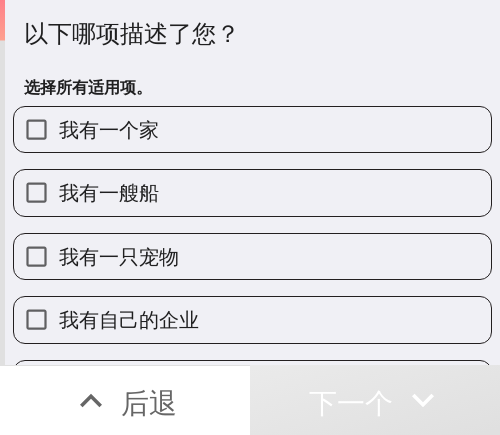 click on "以下哪项描述了您？ 选择所有适用项。" at bounding box center (252, 61) 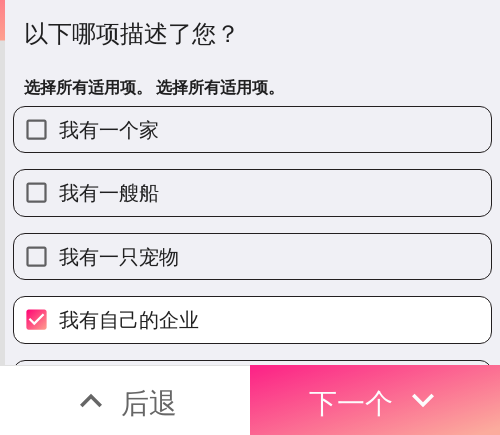click on "下一个" at bounding box center [375, 400] 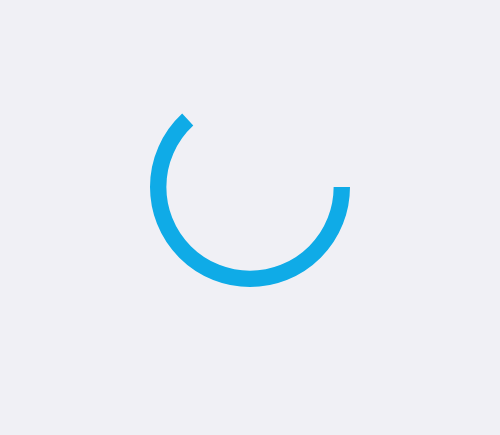 scroll, scrollTop: 0, scrollLeft: 0, axis: both 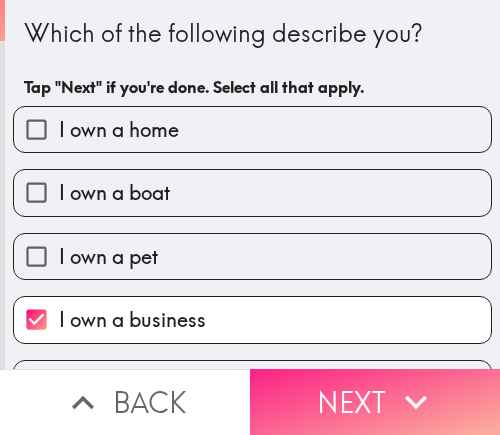click 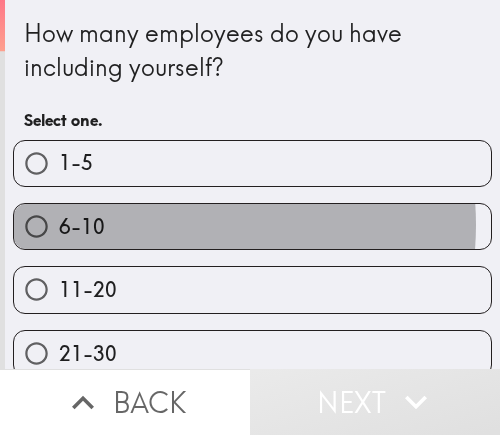 click on "6-10" at bounding box center (252, 226) 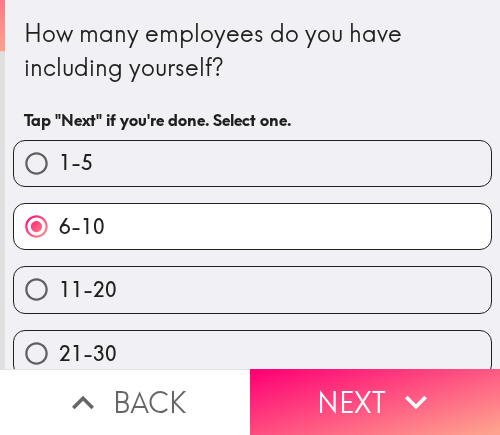 click on "1-5" at bounding box center [252, 163] 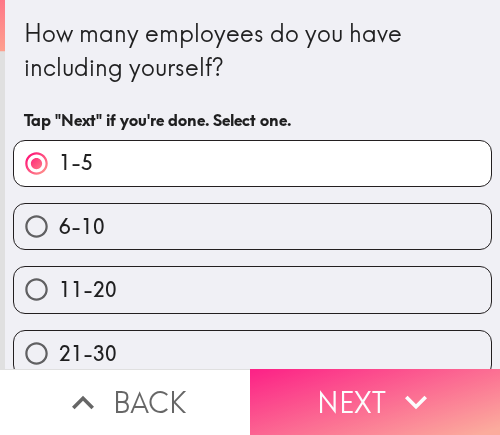 click on "Next" at bounding box center [375, 402] 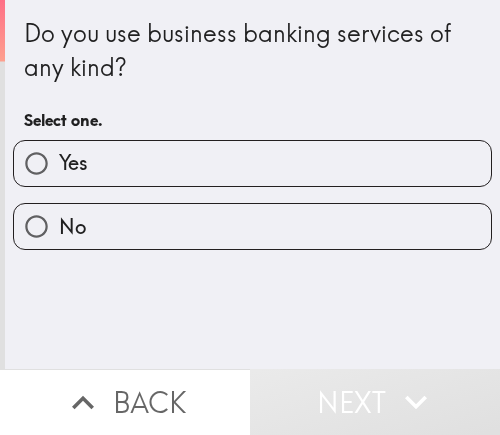 click on "Yes" at bounding box center (252, 163) 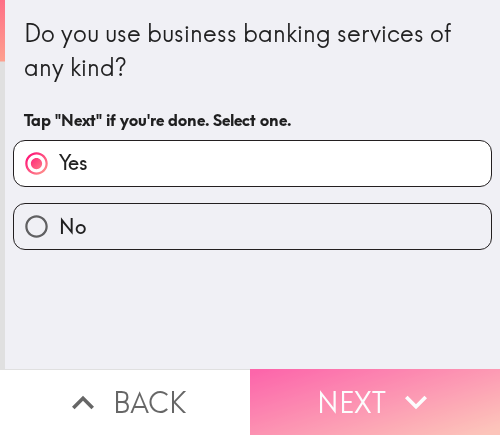 click on "Next" at bounding box center [375, 402] 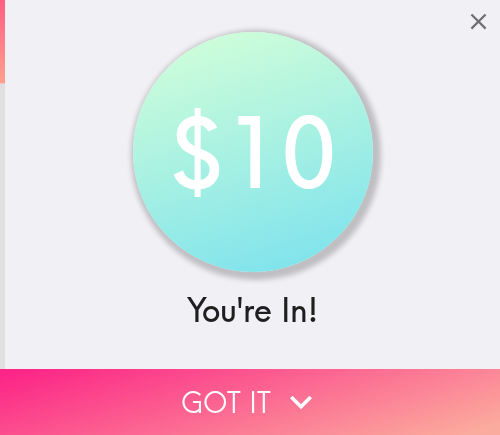 click on "Got it" at bounding box center [250, 402] 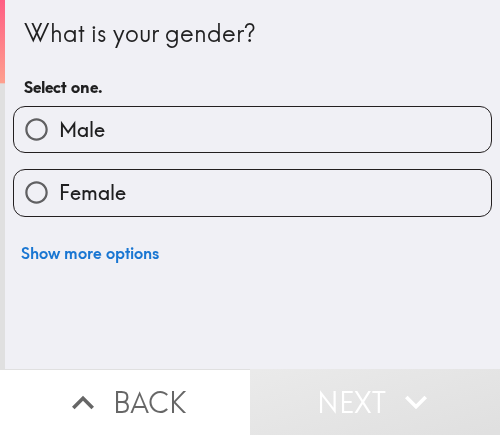 drag, startPoint x: 198, startPoint y: 52, endPoint x: 197, endPoint y: 91, distance: 39.012817 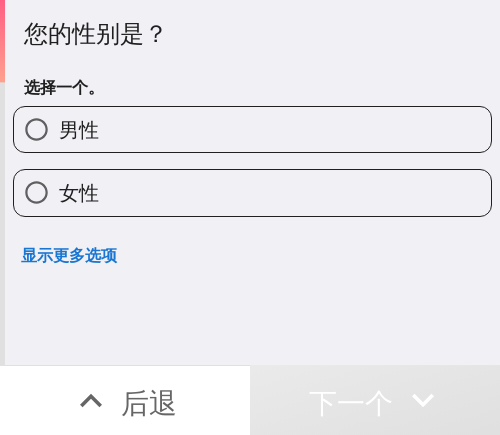 click on "女性" at bounding box center (252, 192) 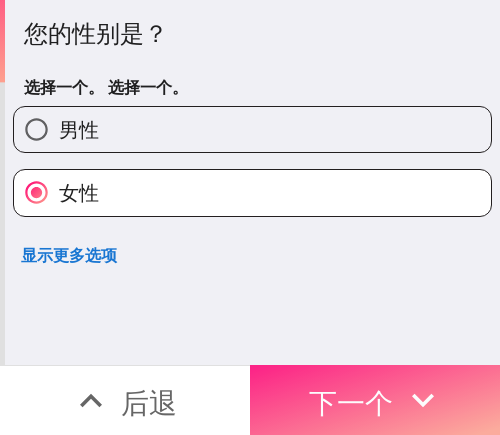 click on "下一个" at bounding box center [351, 402] 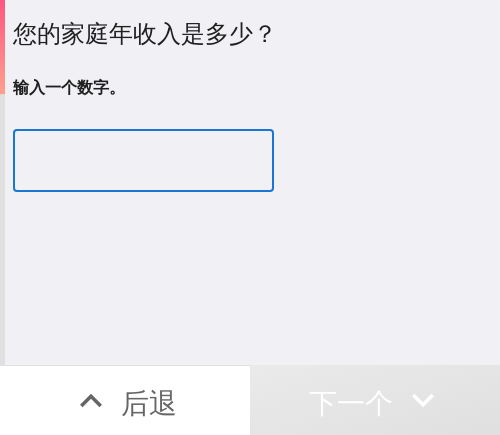 click at bounding box center [143, 161] 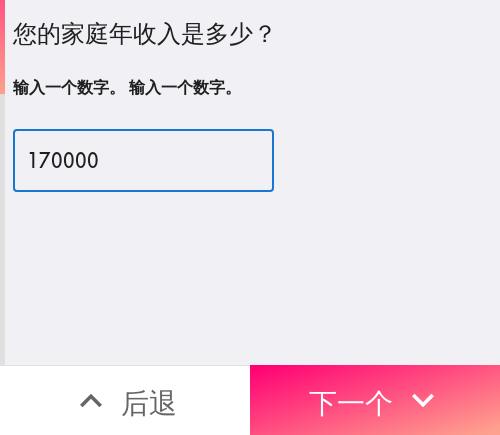 type on "170000" 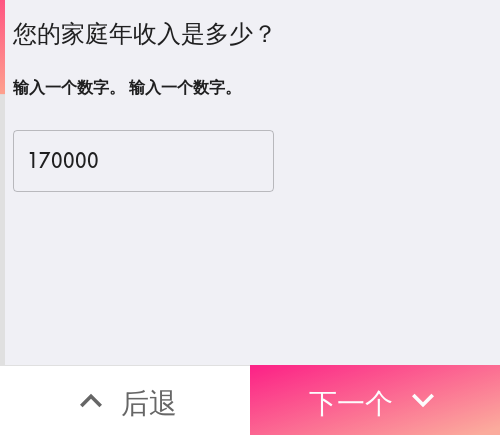 click on "下一个" at bounding box center [351, 402] 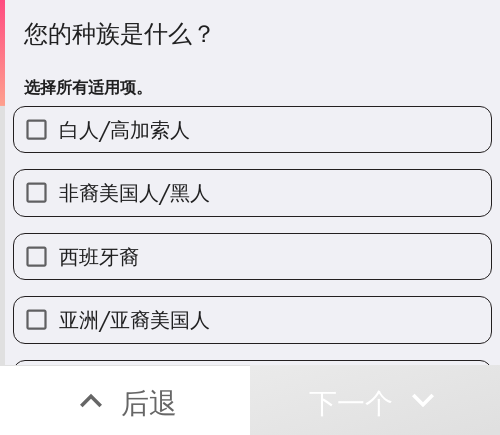 click on "非裔美国人/黑人" at bounding box center (252, 192) 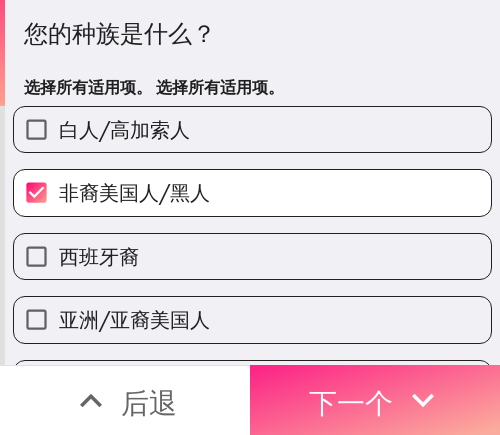 click on "下一个" at bounding box center (351, 402) 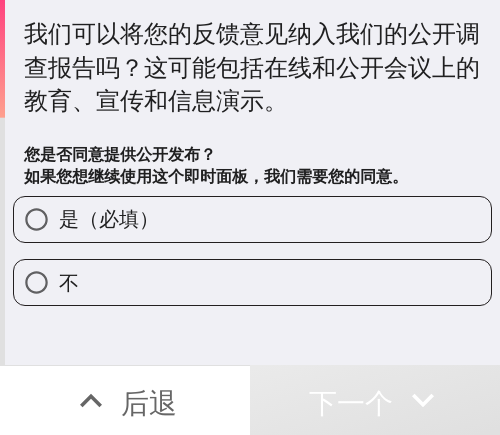 click on "是（必填）" at bounding box center [252, 219] 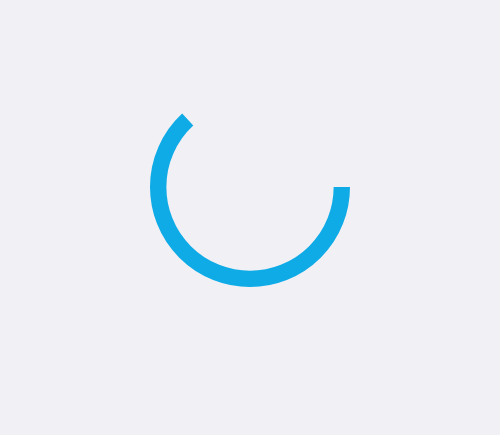scroll, scrollTop: 0, scrollLeft: 0, axis: both 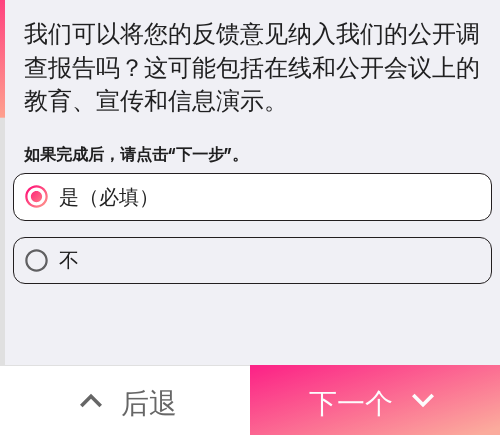 click on "下一个" at bounding box center (375, 400) 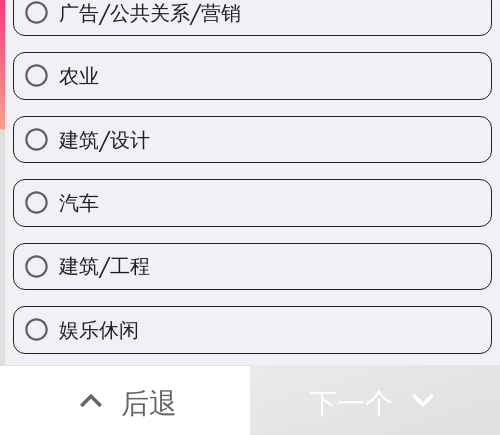scroll, scrollTop: 100, scrollLeft: 0, axis: vertical 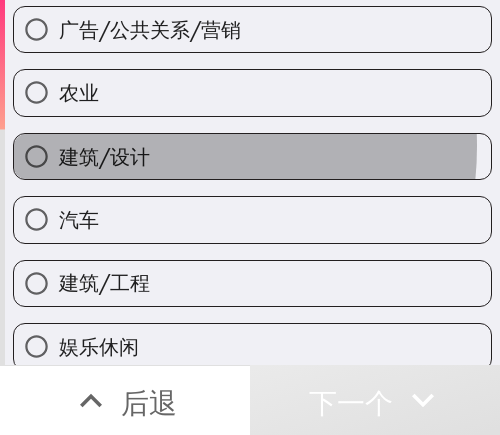 click on "建筑/设计" at bounding box center [104, 156] 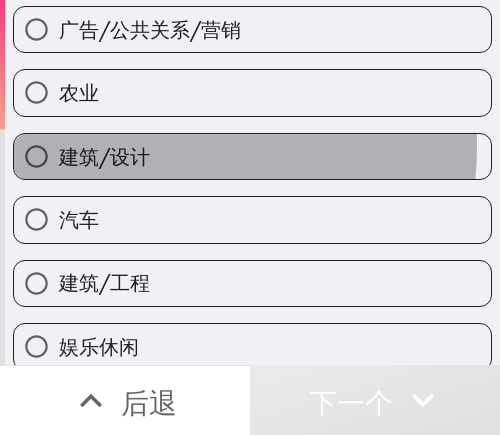 radio on "true" 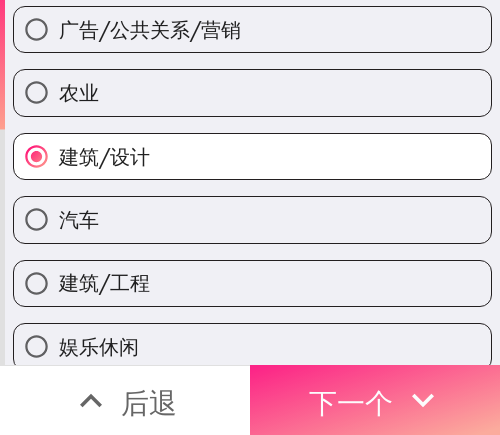 click on "下一个" at bounding box center [351, 402] 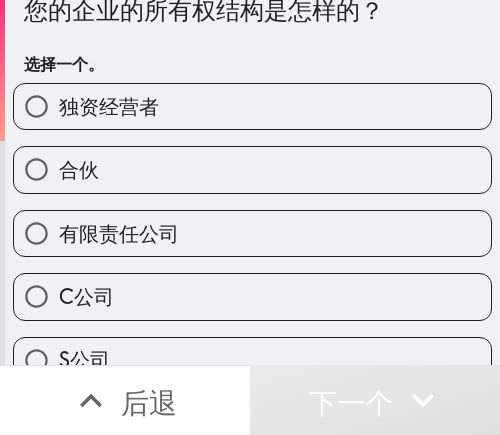 scroll, scrollTop: 0, scrollLeft: 0, axis: both 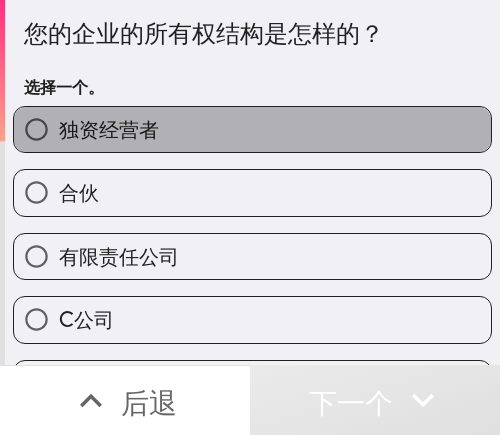 click on "独资经营者" at bounding box center [252, 129] 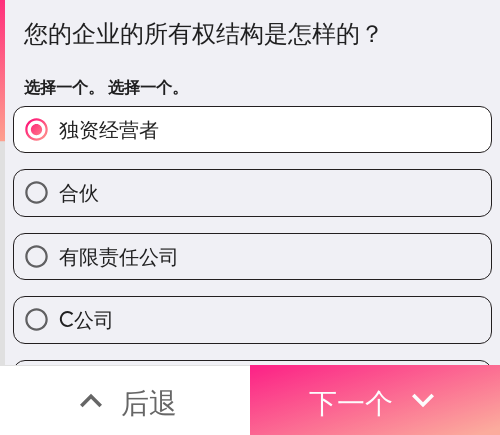 click 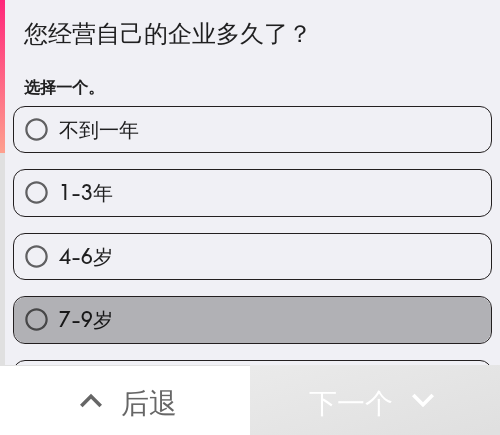 click on "7-9岁" at bounding box center (252, 319) 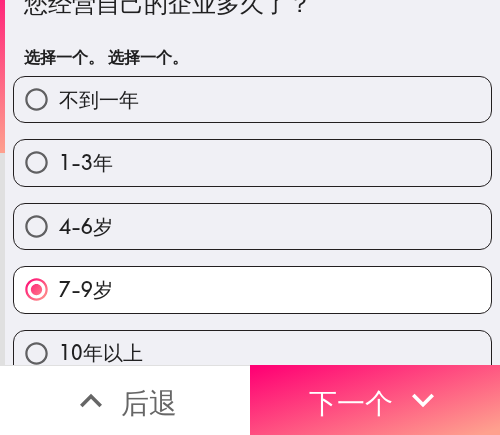 scroll, scrollTop: 59, scrollLeft: 0, axis: vertical 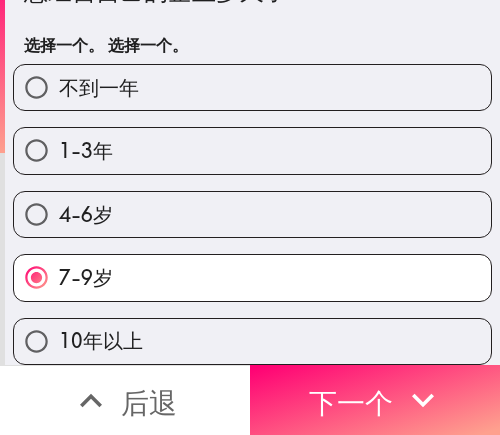 click on "10年以上" at bounding box center (252, 341) 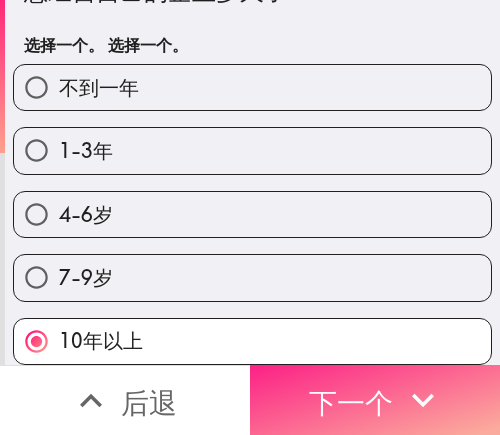 click on "下一个" at bounding box center (351, 402) 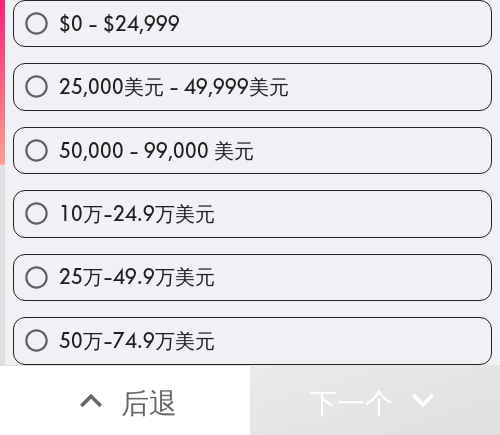 scroll, scrollTop: 249, scrollLeft: 0, axis: vertical 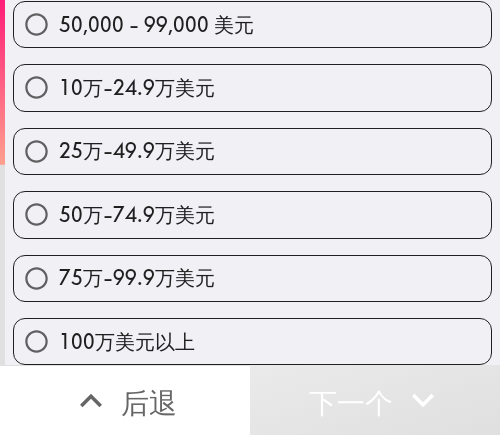 click on "10万-24.9万美元" at bounding box center (137, 87) 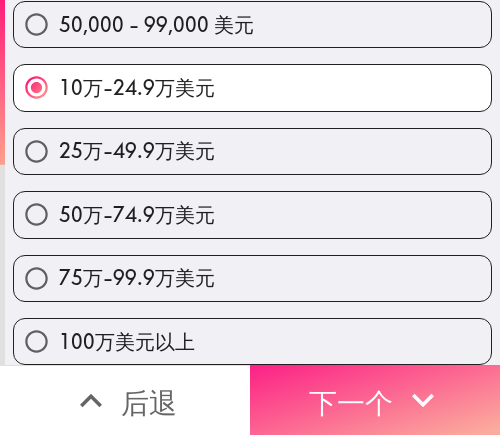 click on "下一个" at bounding box center (351, 402) 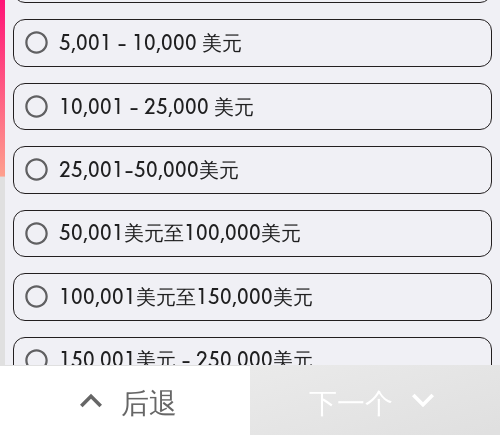 scroll, scrollTop: 83, scrollLeft: 0, axis: vertical 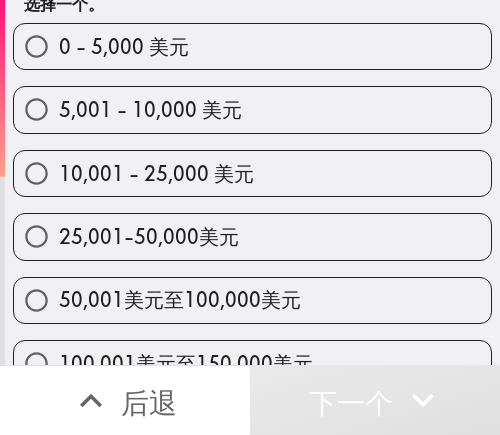click on "10,001 - 25,000 美元" at bounding box center [156, 173] 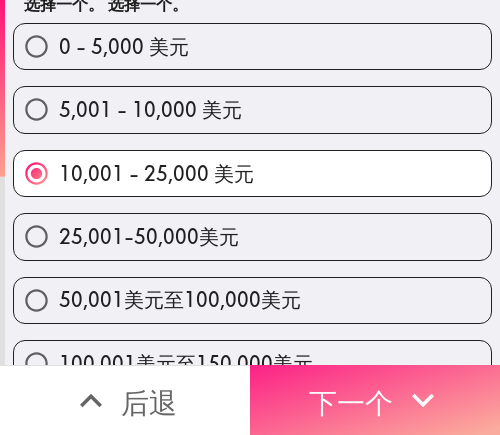click on "下一个" at bounding box center [351, 402] 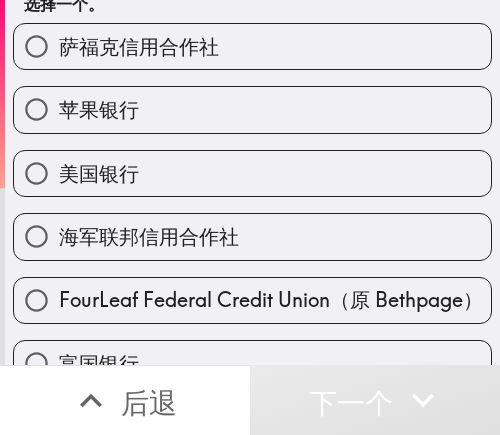 click on "美国银行" at bounding box center (252, 173) 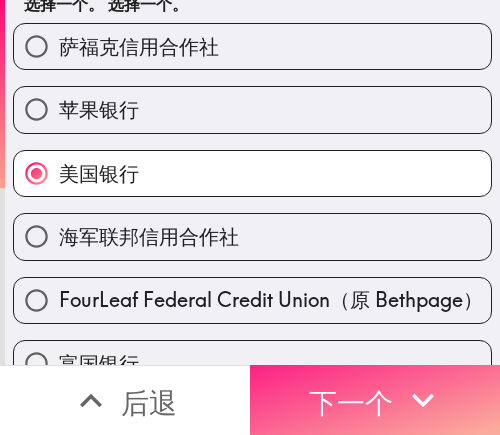 click on "下一个" at bounding box center (375, 400) 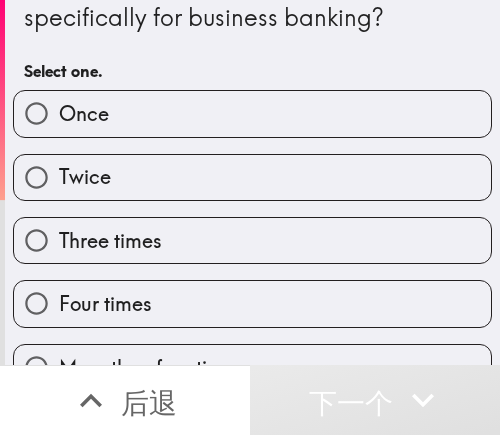 scroll, scrollTop: 0, scrollLeft: 0, axis: both 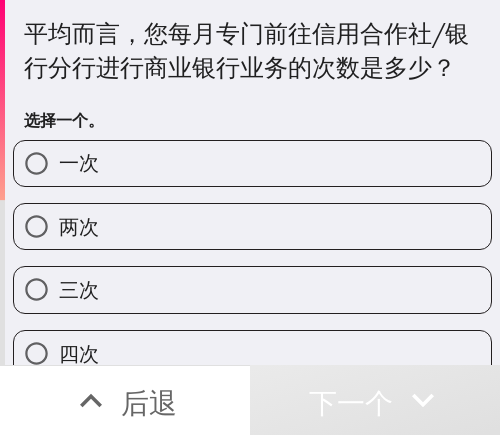 click on "三次" at bounding box center (252, 289) 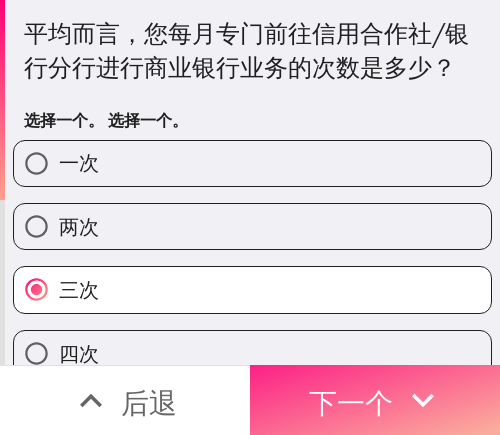 click on "下一个" at bounding box center (351, 402) 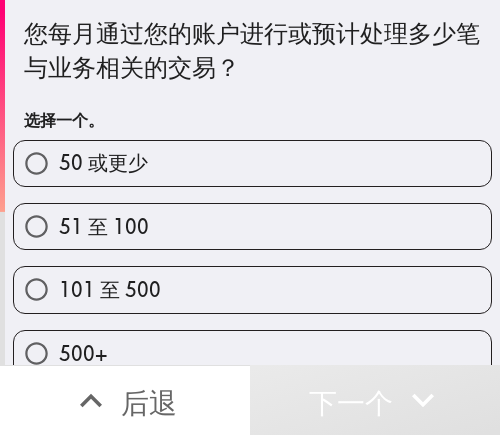 click on "50 或更少" at bounding box center [252, 163] 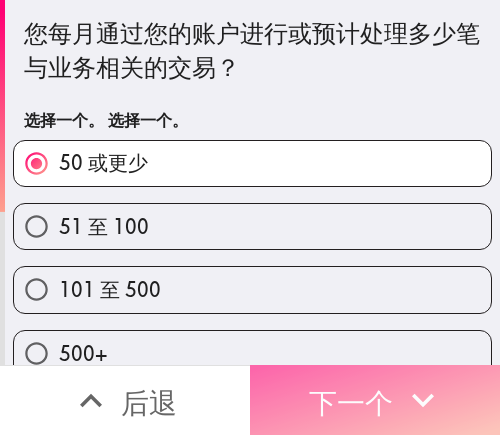 click on "下一个" at bounding box center (375, 400) 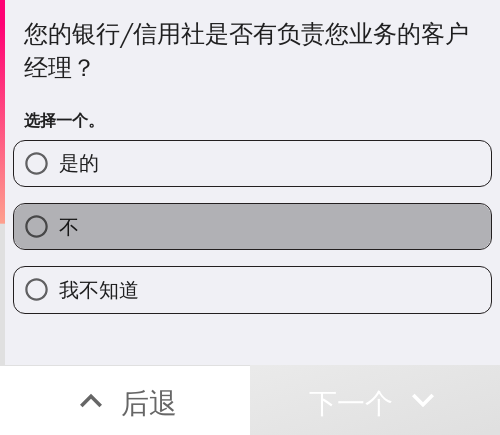 click on "不" at bounding box center [252, 226] 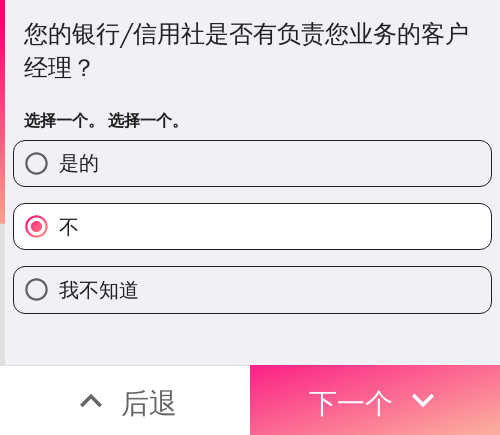 click on "下一个" at bounding box center (351, 402) 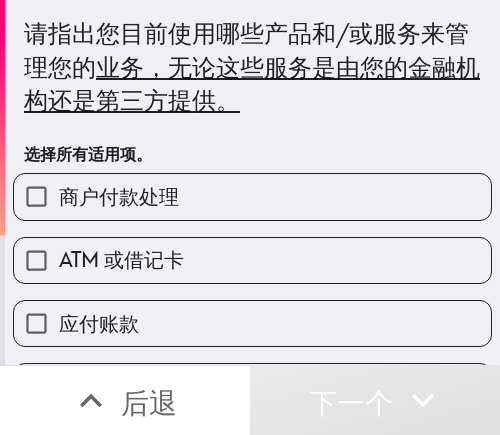 click on "ATM 或借记卡" at bounding box center (252, 260) 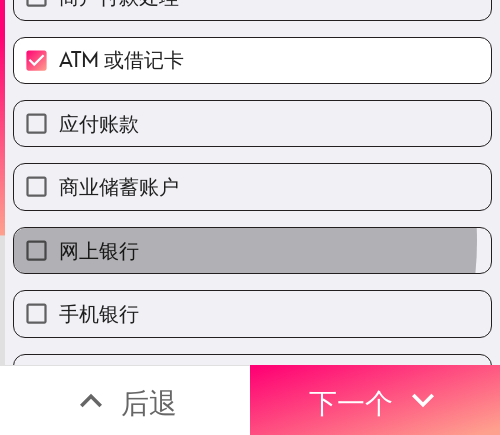 click on "网上银行" at bounding box center [252, 250] 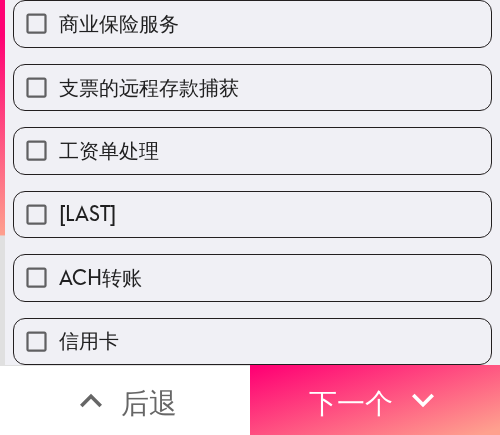 scroll, scrollTop: 824, scrollLeft: 0, axis: vertical 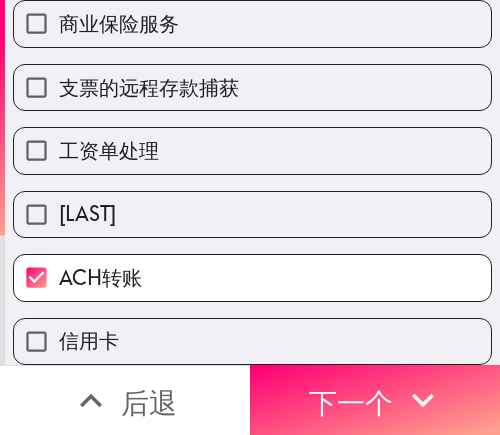 click on "ACH转账" at bounding box center (100, 277) 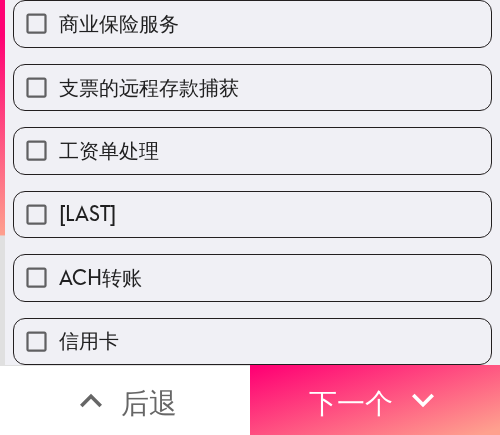 click on "信用卡" at bounding box center (252, 341) 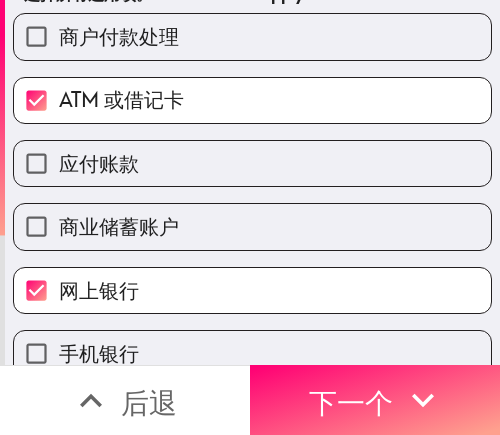 scroll, scrollTop: 124, scrollLeft: 0, axis: vertical 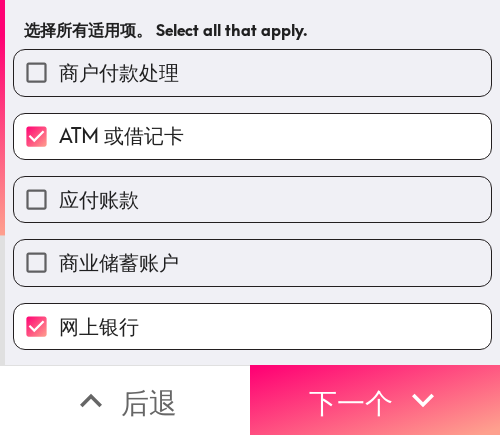 click on "商业储蓄账户" at bounding box center [119, 262] 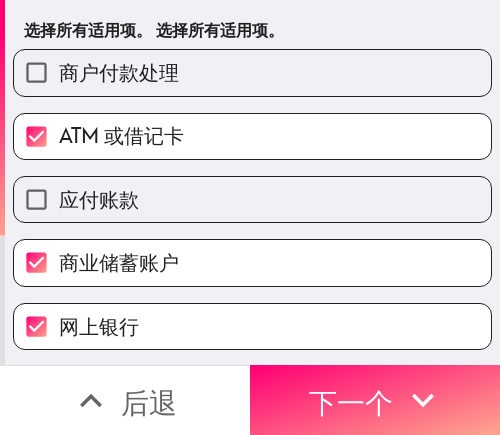 drag, startPoint x: 297, startPoint y: 375, endPoint x: 300, endPoint y: 336, distance: 39.115215 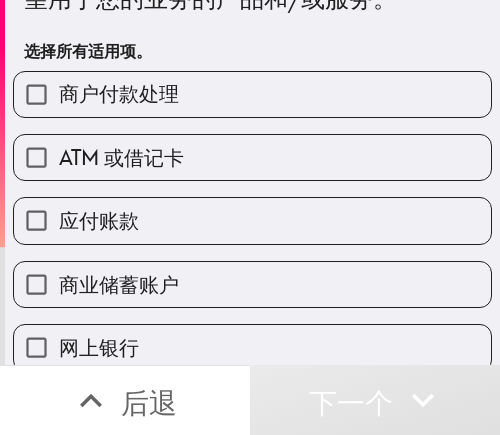 scroll, scrollTop: 300, scrollLeft: 0, axis: vertical 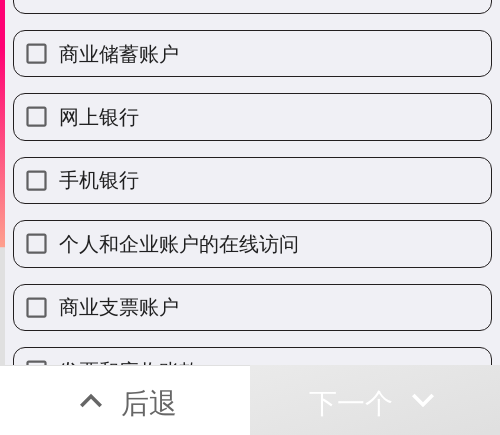 click on "个人和企业账户的在线访问" at bounding box center [179, 243] 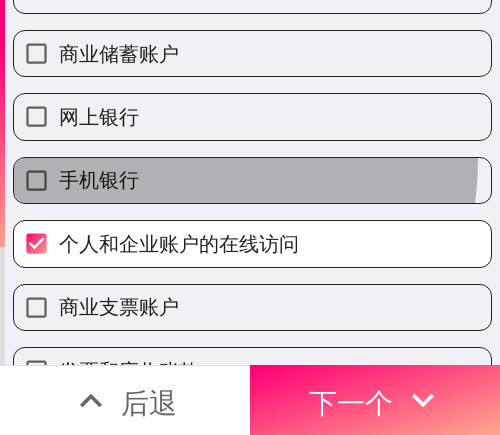 click on "手机银行" at bounding box center [252, 180] 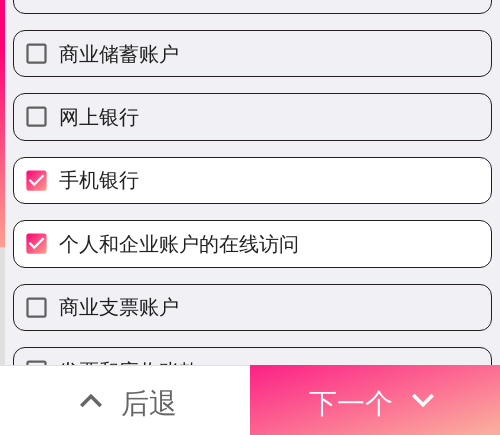 click 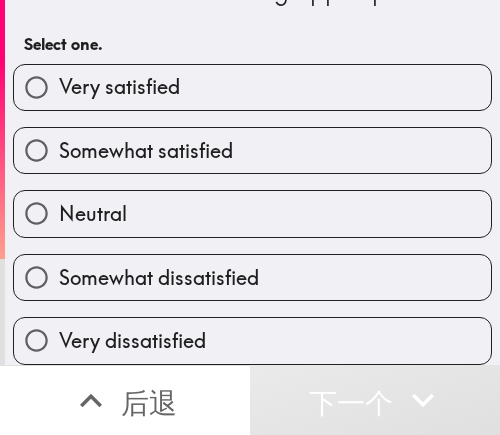 scroll, scrollTop: 78, scrollLeft: 0, axis: vertical 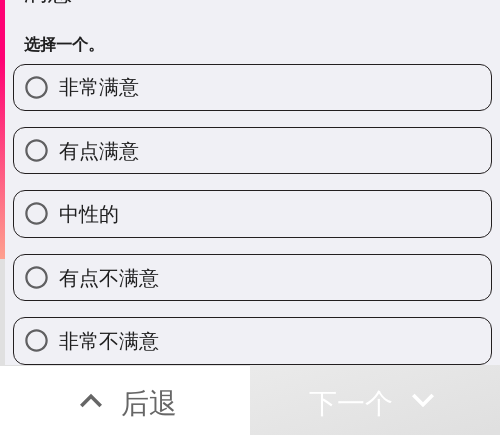 click on "有点满意" at bounding box center [252, 150] 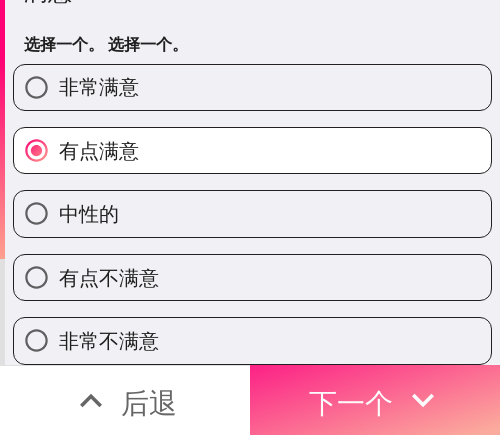 click on "下一个" at bounding box center (351, 402) 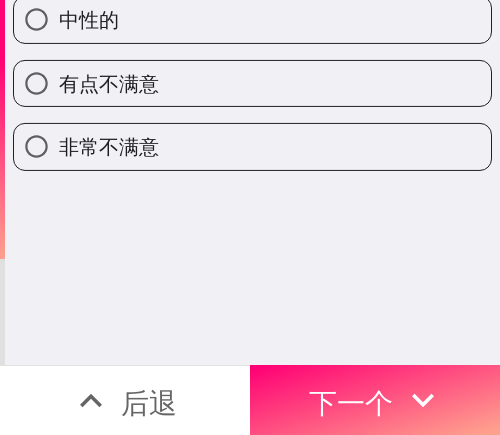 scroll, scrollTop: 0, scrollLeft: 0, axis: both 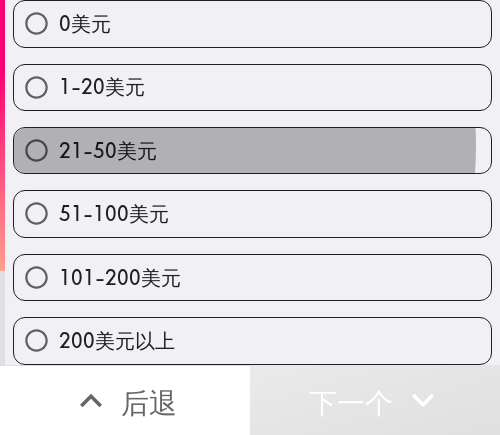 click on "21-50美元" at bounding box center (108, 150) 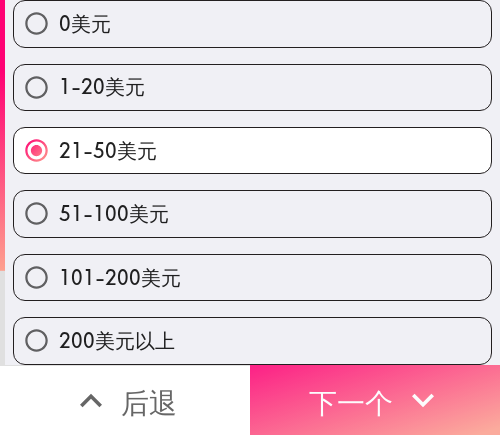 click on "下一个" at bounding box center (375, 400) 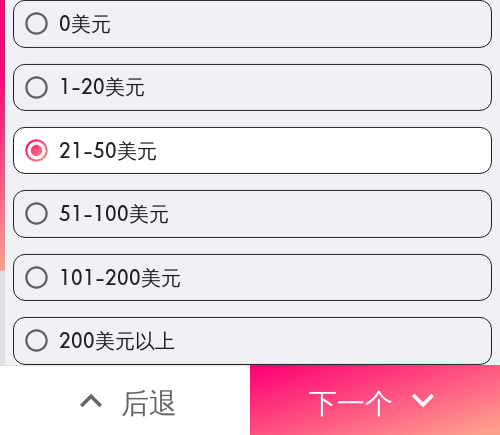 scroll, scrollTop: 0, scrollLeft: 0, axis: both 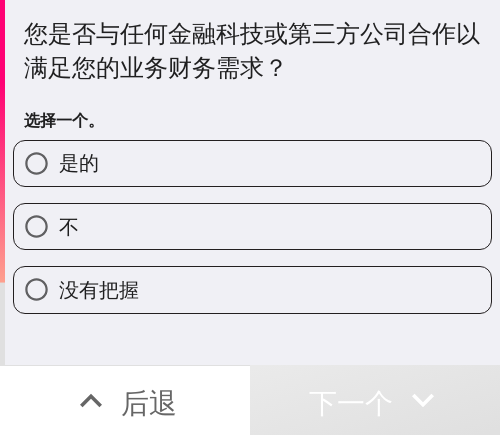 click on "不" at bounding box center [252, 226] 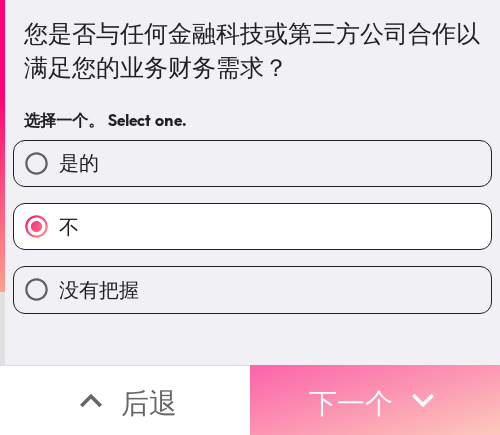 click on "下一个" at bounding box center [351, 402] 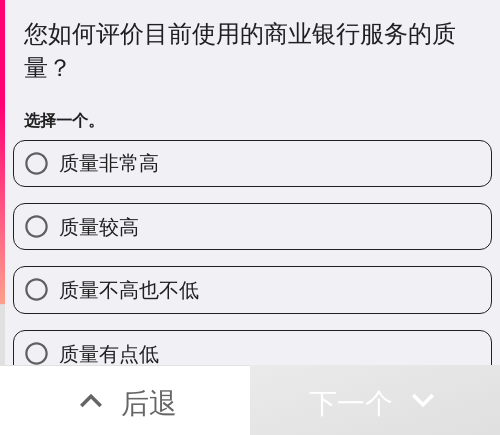 click on "质量较高" at bounding box center (252, 226) 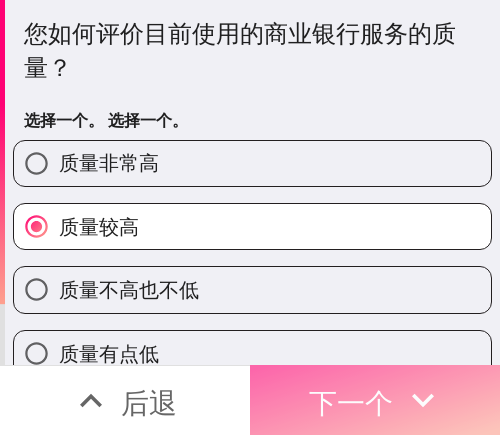 click on "下一个" at bounding box center [351, 402] 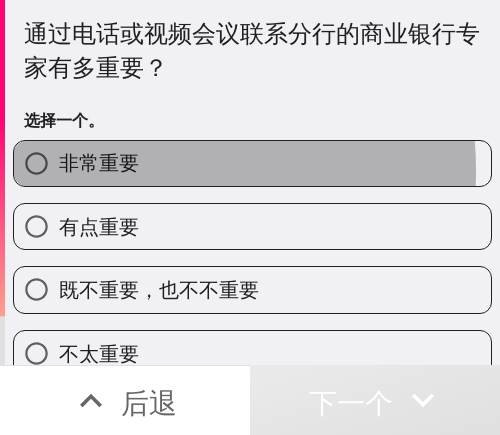 click on "非常重要" at bounding box center [99, 162] 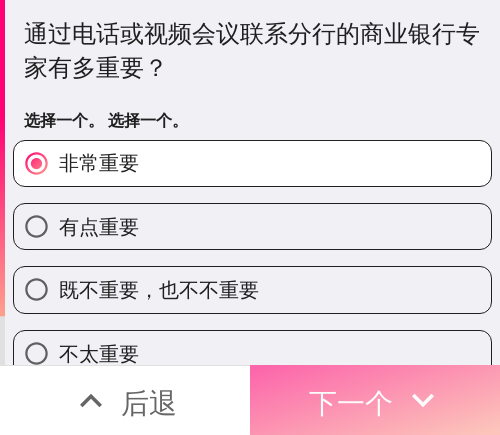 click on "下一个" at bounding box center [375, 400] 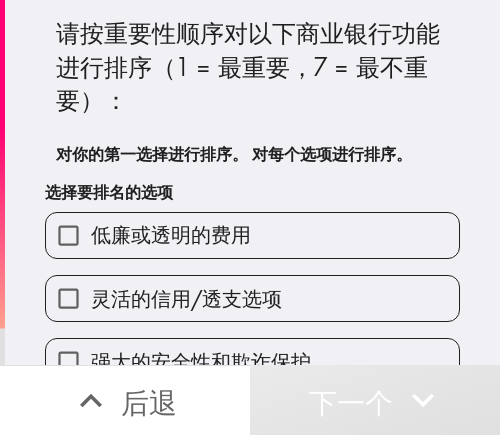 click on "低廉或透明的费用" at bounding box center (171, 234) 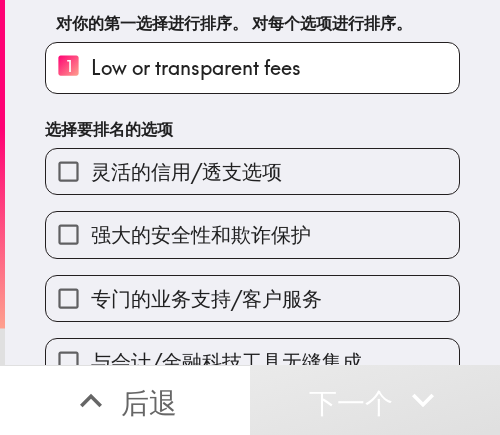 scroll, scrollTop: 296, scrollLeft: 0, axis: vertical 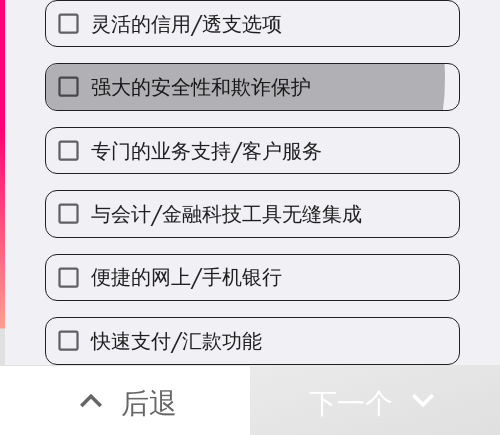 click on "强大的安全性和欺诈保护" at bounding box center (201, 86) 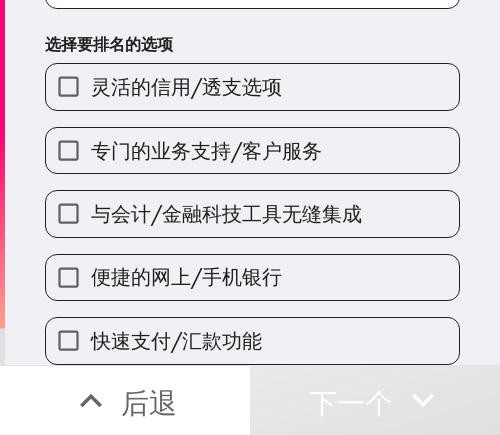 click on "快速支付/汇款功能" at bounding box center (176, 340) 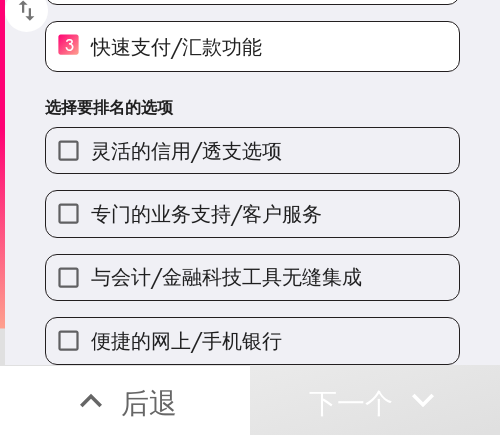 scroll, scrollTop: 304, scrollLeft: 0, axis: vertical 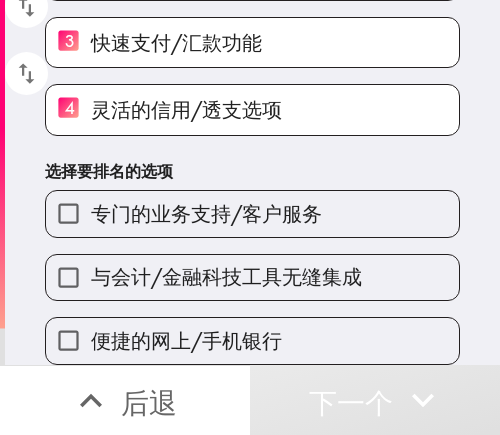 click on "便捷的网上/手机银行" at bounding box center [186, 340] 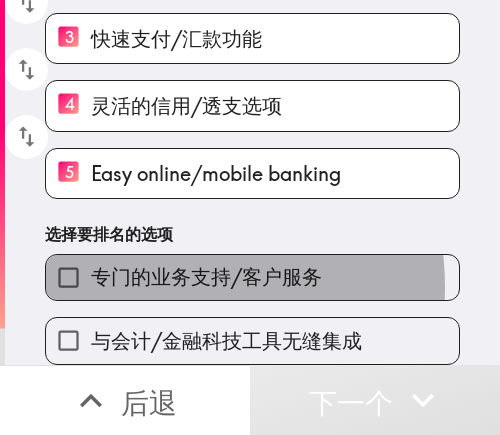 click on "专门的业务支持/客户服务" at bounding box center (206, 276) 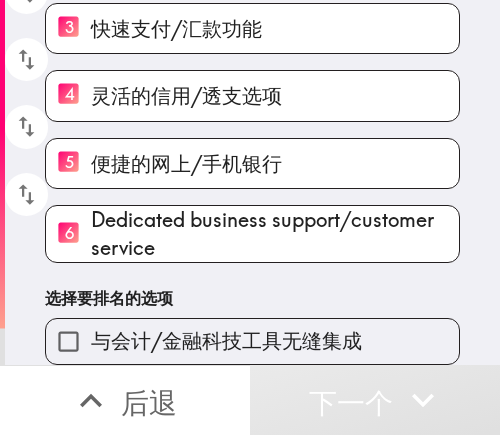 click on "与会计/金融科技工具无缝集成" at bounding box center [252, 341] 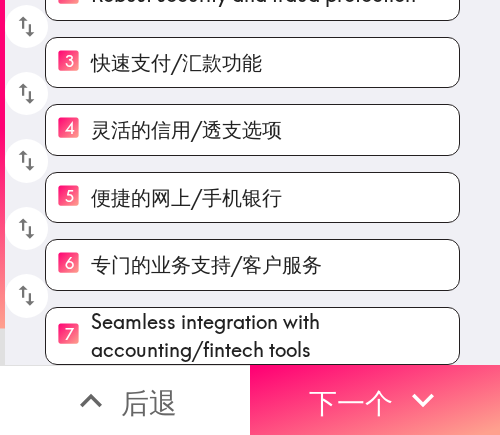 scroll, scrollTop: 281, scrollLeft: 0, axis: vertical 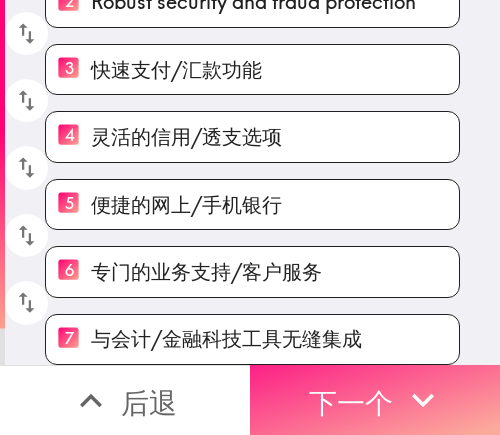 click on "下一个" at bounding box center [375, 400] 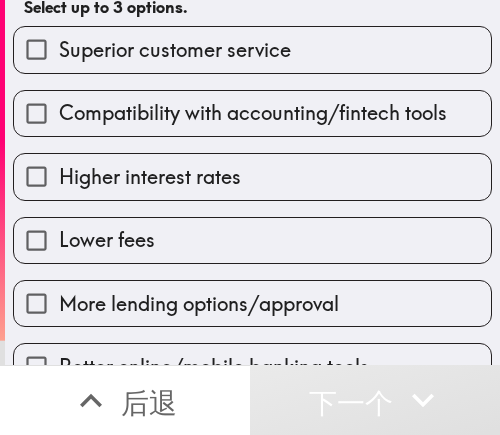 scroll, scrollTop: 147, scrollLeft: 0, axis: vertical 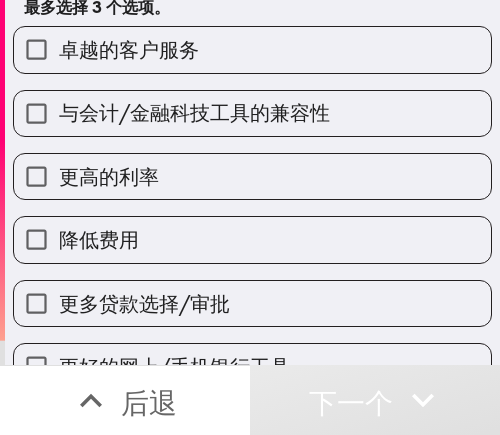 click on "更高的利率" at bounding box center (252, 176) 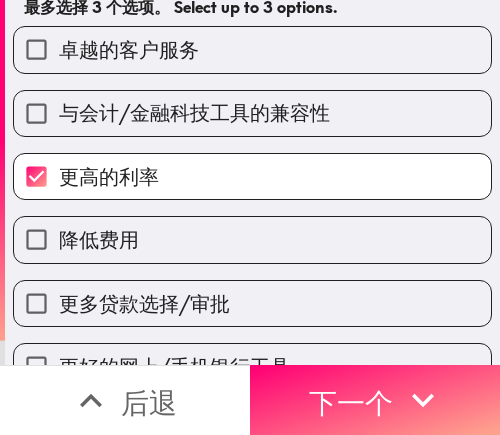 click on "更高的利率" at bounding box center [252, 176] 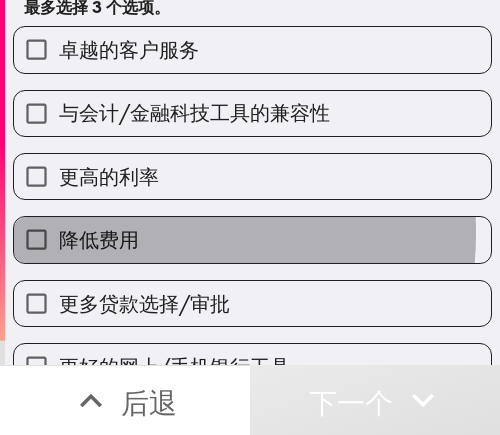 click on "降低费用" at bounding box center [252, 239] 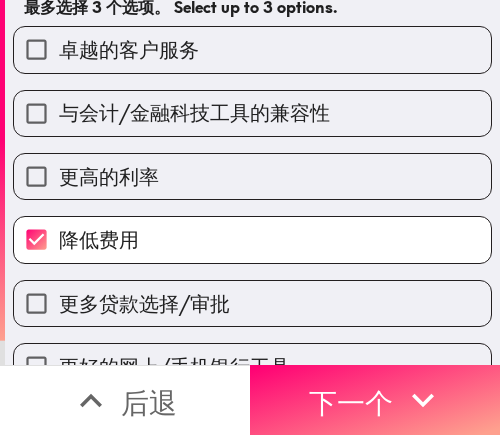 click on "卓越的客户服务" at bounding box center (129, 49) 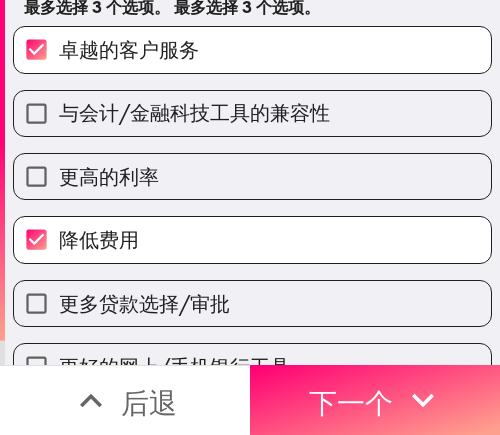 scroll, scrollTop: 317, scrollLeft: 0, axis: vertical 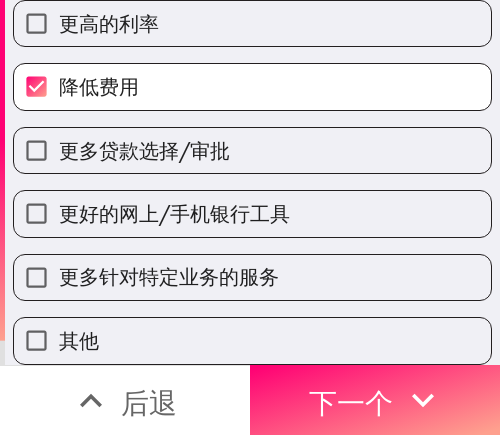click on "更多针对特定业务的服务" at bounding box center [169, 276] 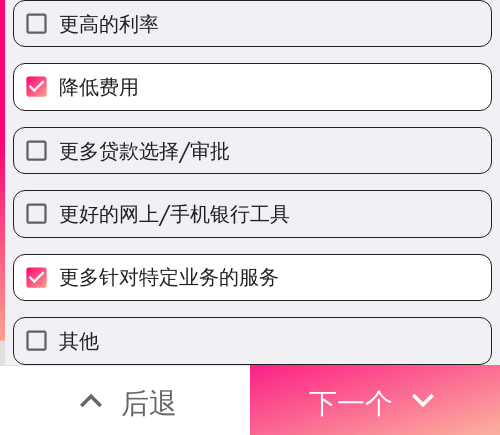 click on "下一个" at bounding box center [351, 402] 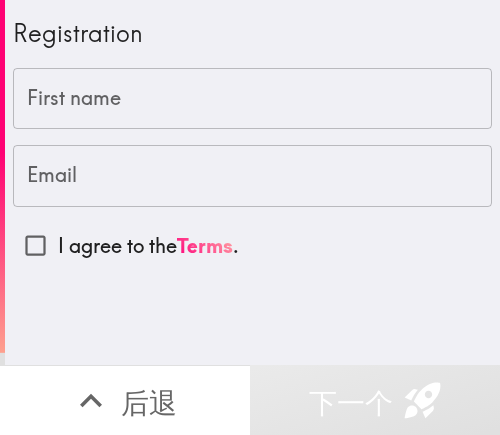scroll, scrollTop: 0, scrollLeft: 0, axis: both 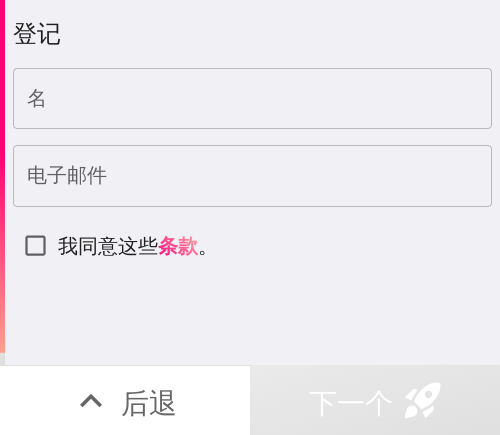 drag, startPoint x: 170, startPoint y: 114, endPoint x: 154, endPoint y: 113, distance: 16.03122 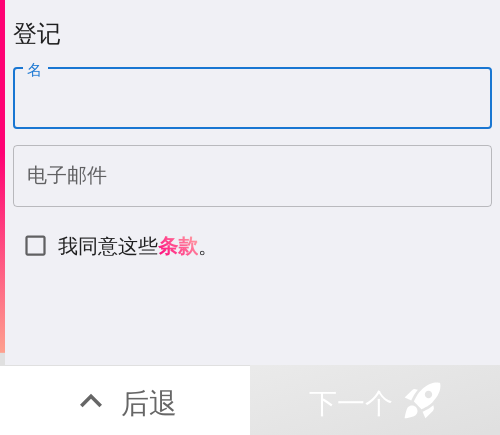 paste on "[FIRST]" 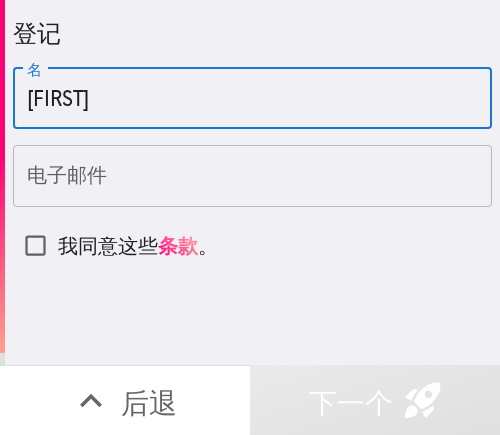 type on "[FIRST]" 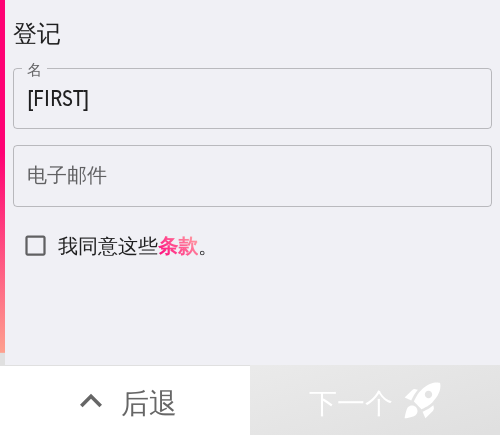 drag, startPoint x: 176, startPoint y: 192, endPoint x: 117, endPoint y: 191, distance: 59.008472 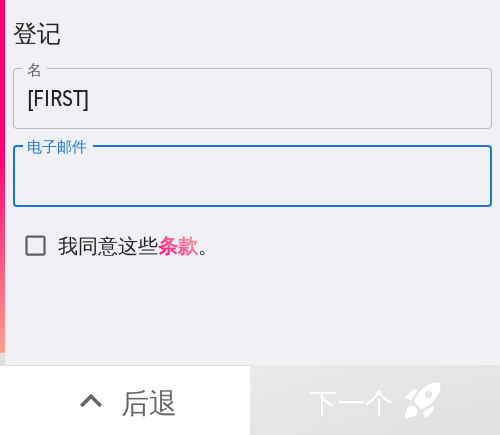 paste on "[EMAIL]" 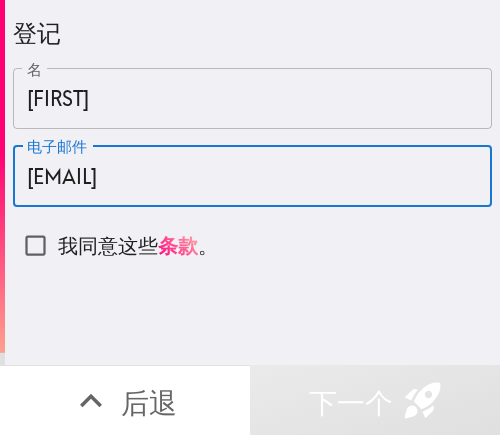 type on "[EMAIL]" 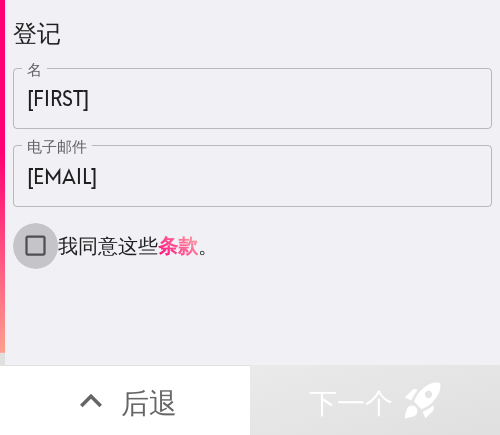 click on "我同意这些 条款 。" at bounding box center [35, 245] 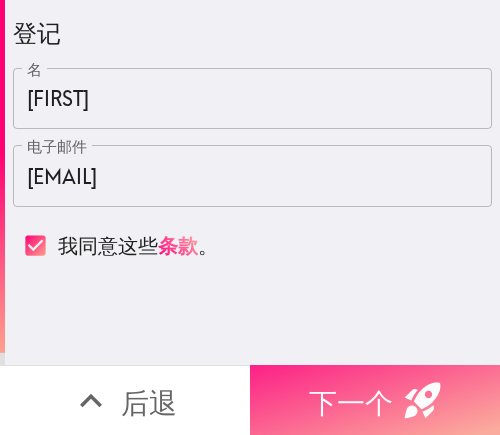 click on "下一个" at bounding box center (351, 402) 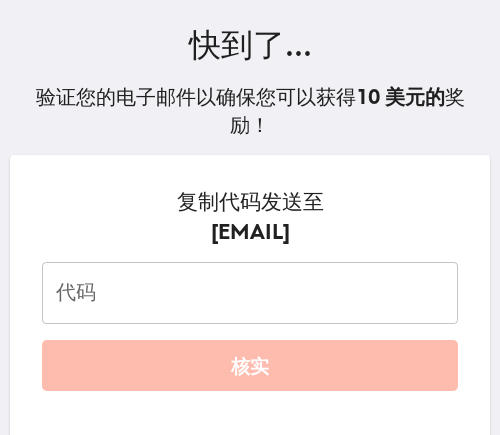 scroll, scrollTop: 300, scrollLeft: 0, axis: vertical 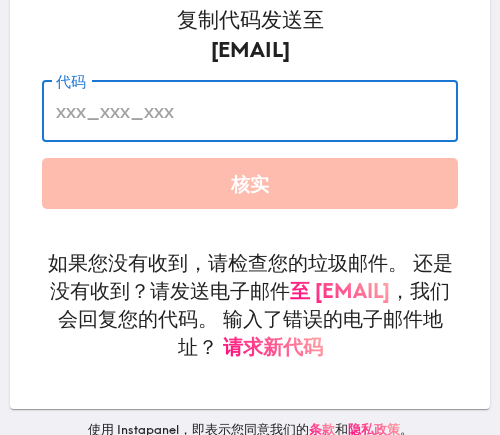 click on "代码" at bounding box center (250, 111) 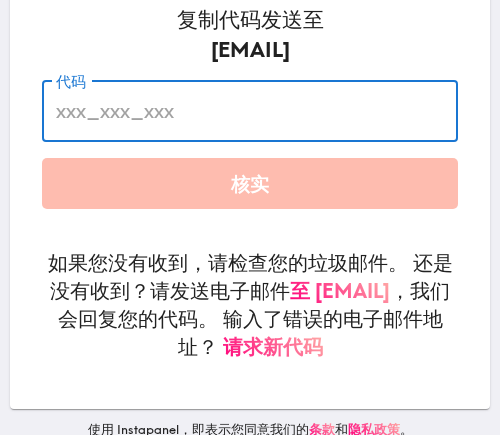 paste on "YYF_76e_hyK" 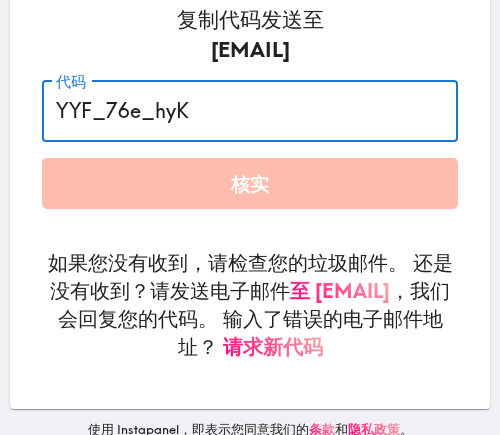 type on "YYF_76e_hyK" 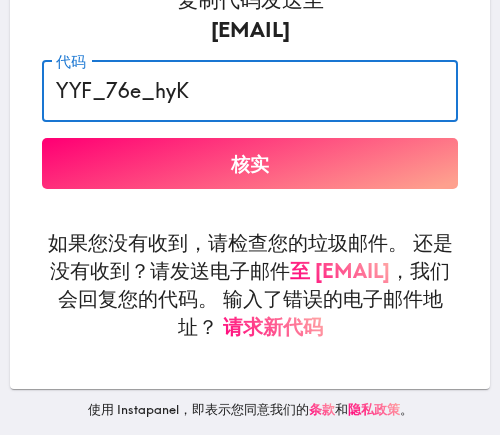 scroll, scrollTop: 337, scrollLeft: 0, axis: vertical 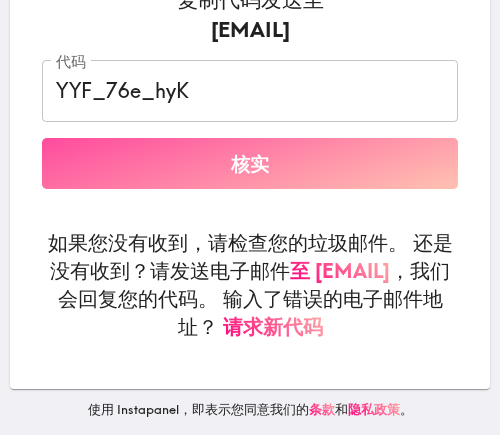 click on "核实" at bounding box center (250, 163) 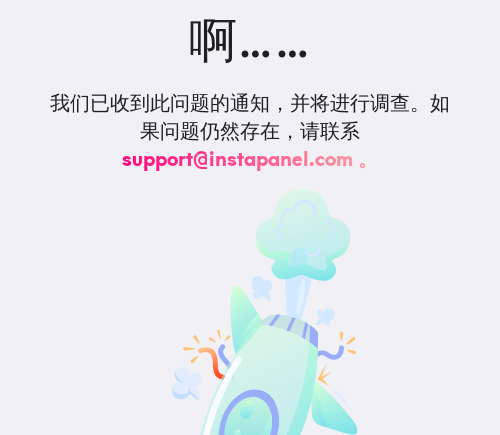 scroll, scrollTop: 0, scrollLeft: 0, axis: both 